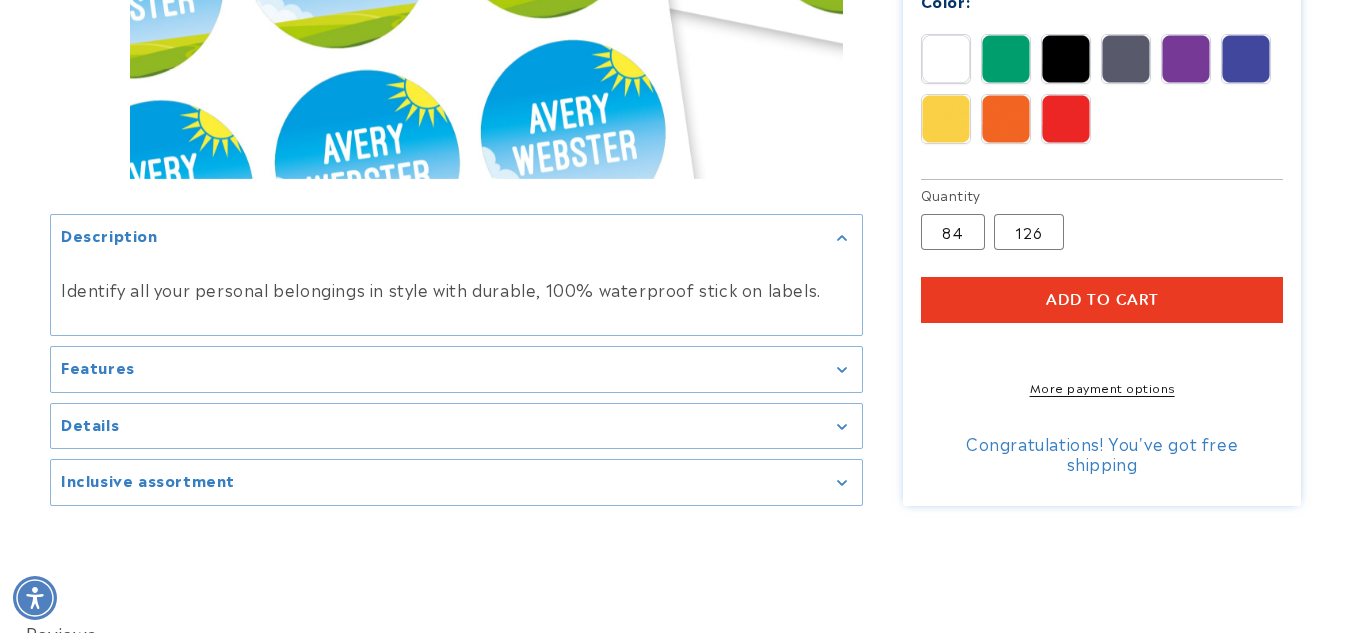 scroll, scrollTop: 1338, scrollLeft: 0, axis: vertical 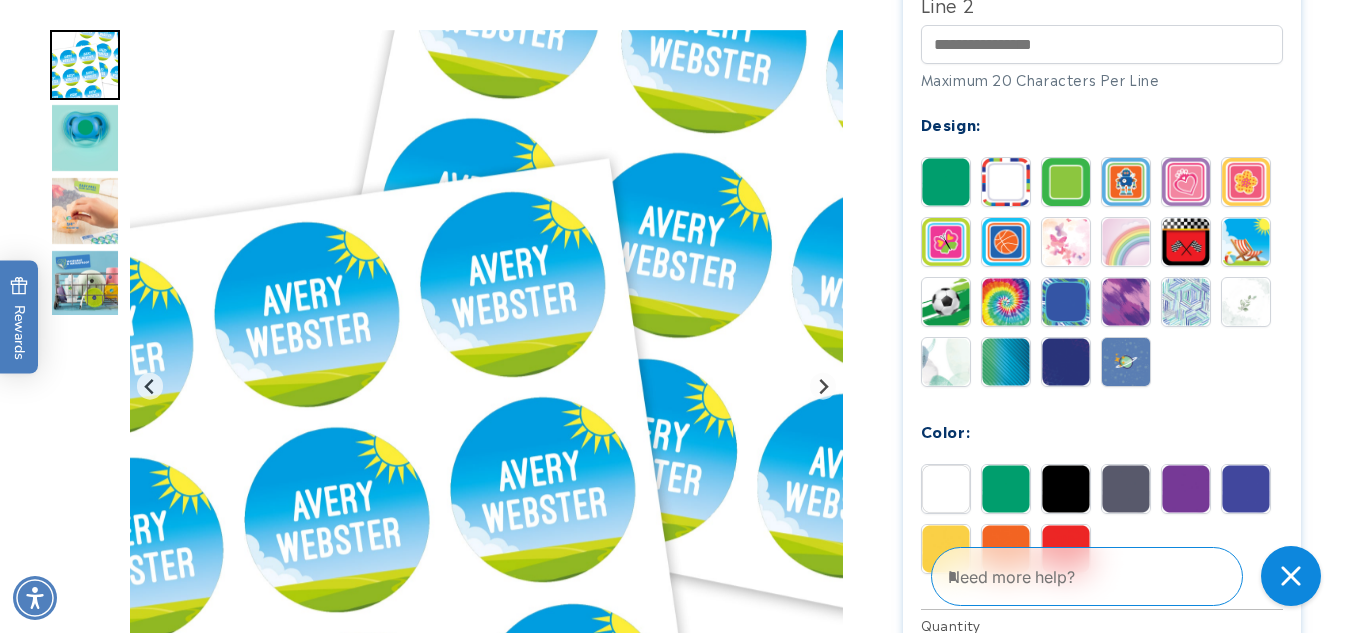 drag, startPoint x: 1356, startPoint y: 208, endPoint x: 1353, endPoint y: 161, distance: 47.095646 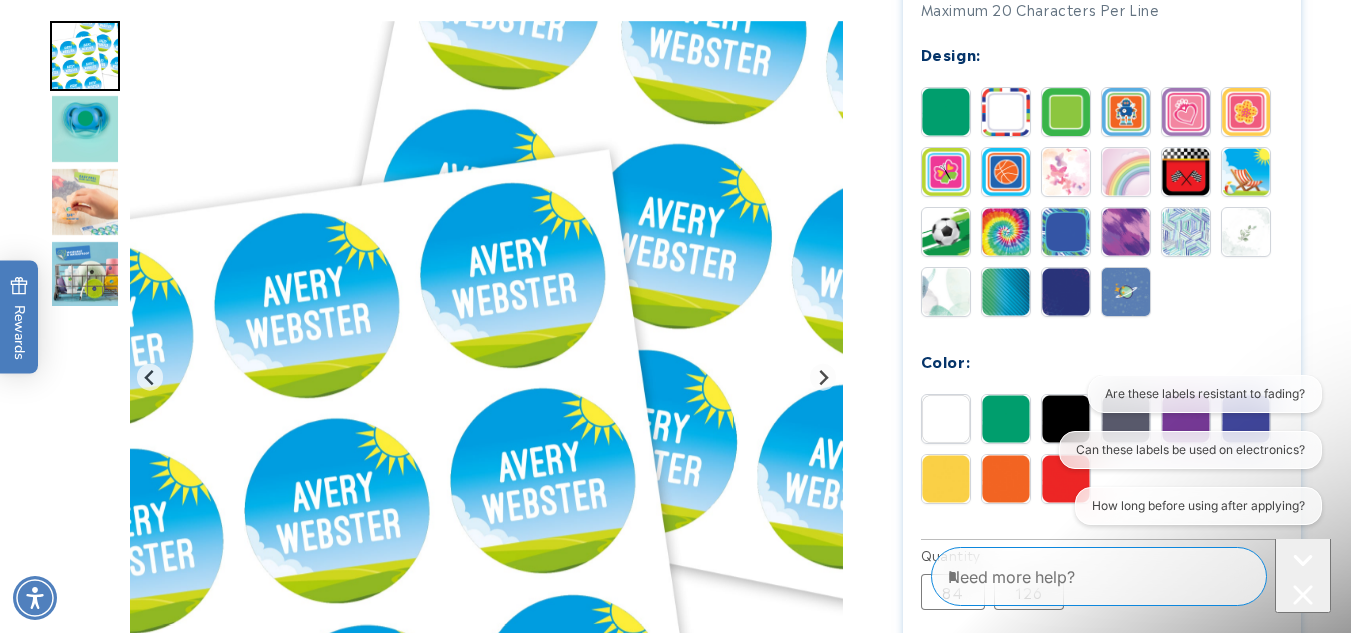 scroll, scrollTop: 0, scrollLeft: 0, axis: both 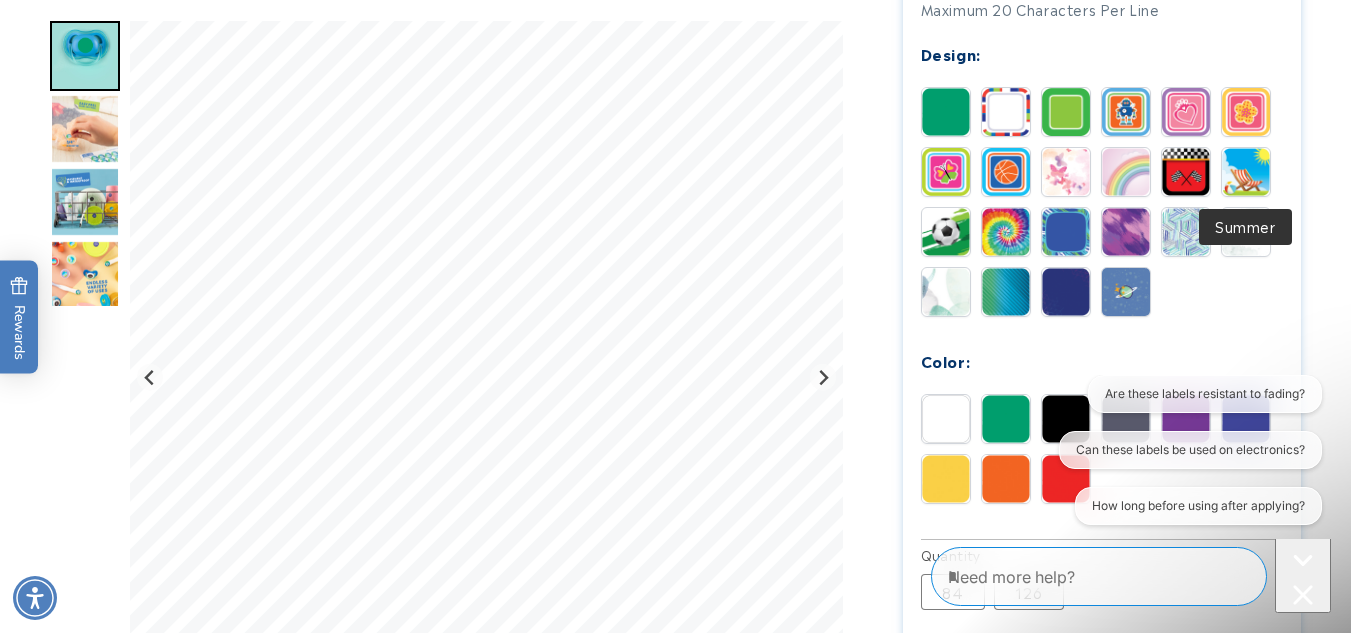 click at bounding box center (1246, 172) 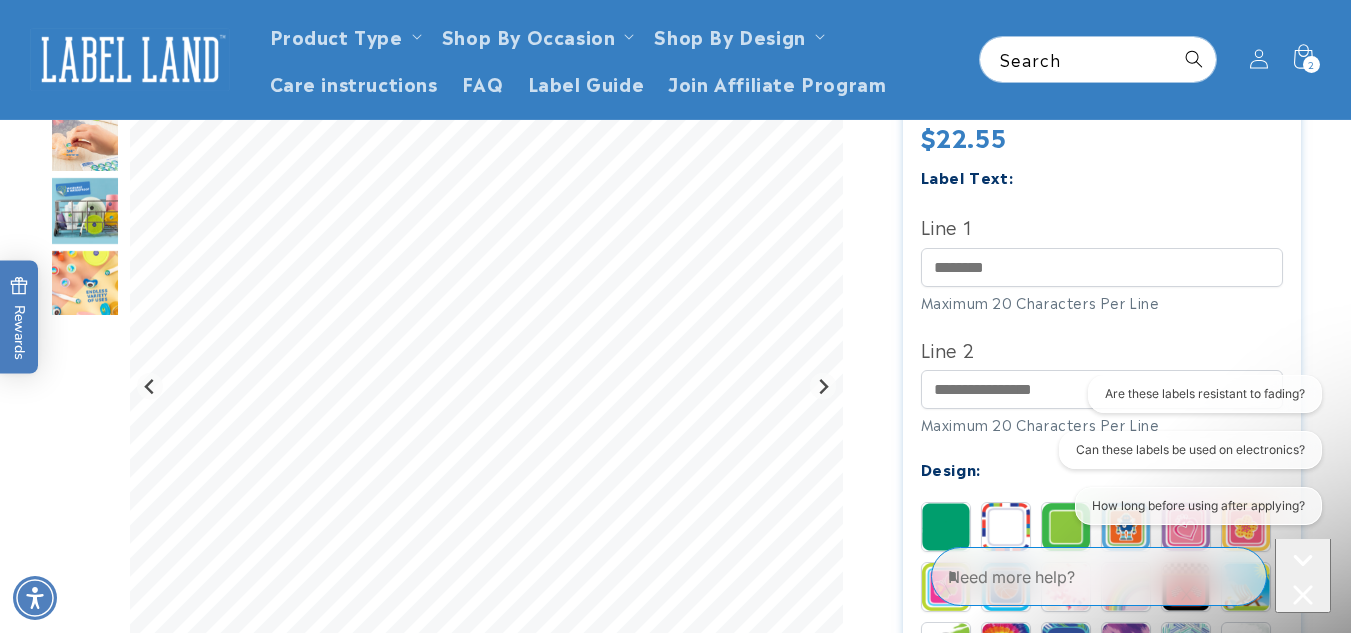 scroll, scrollTop: 547, scrollLeft: 0, axis: vertical 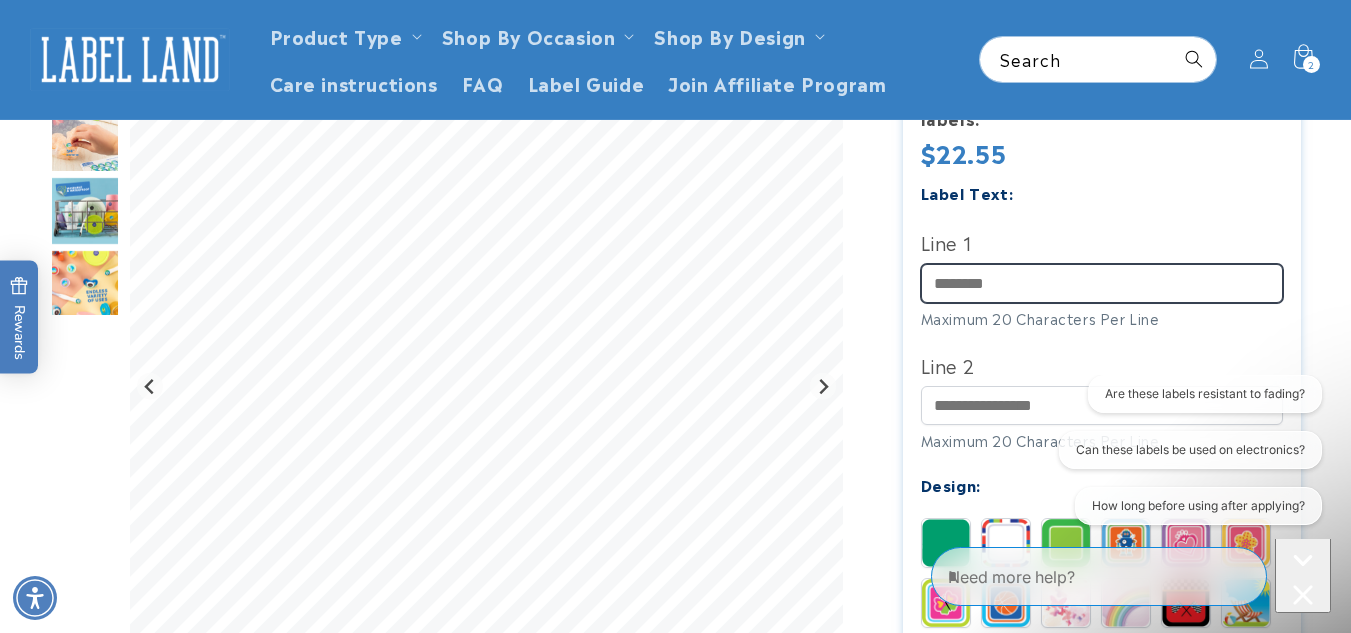 click on "Line 1" at bounding box center (1102, 283) 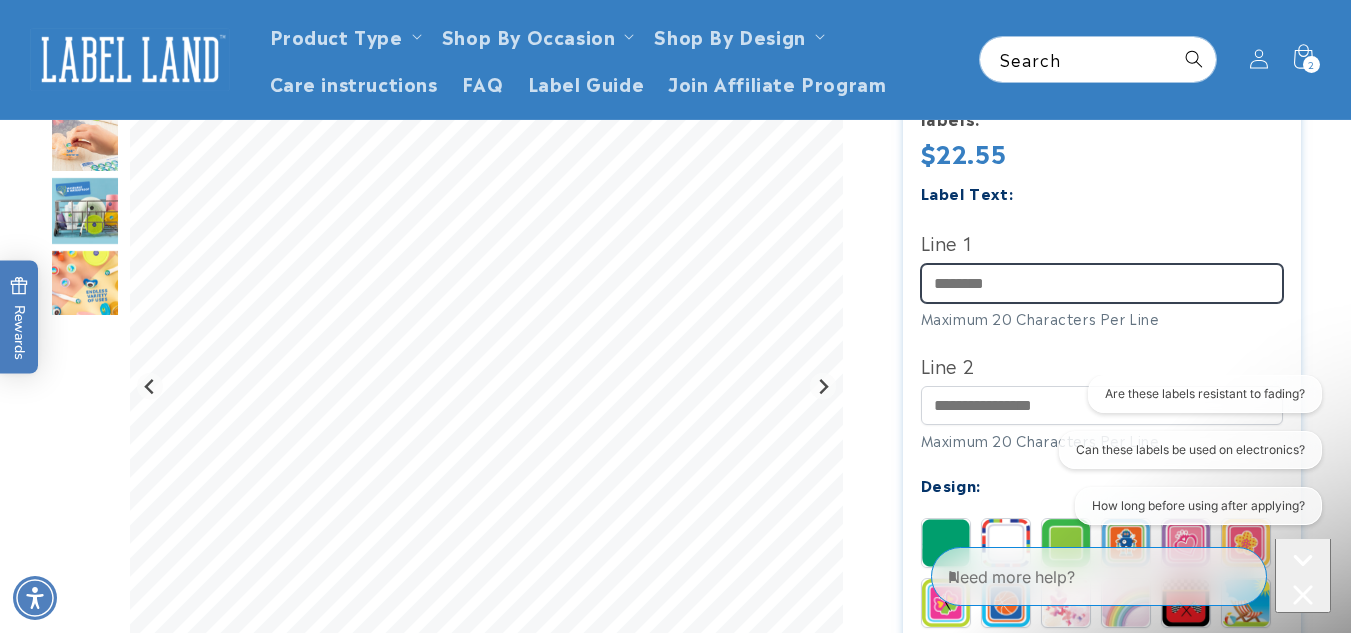 type on "**********" 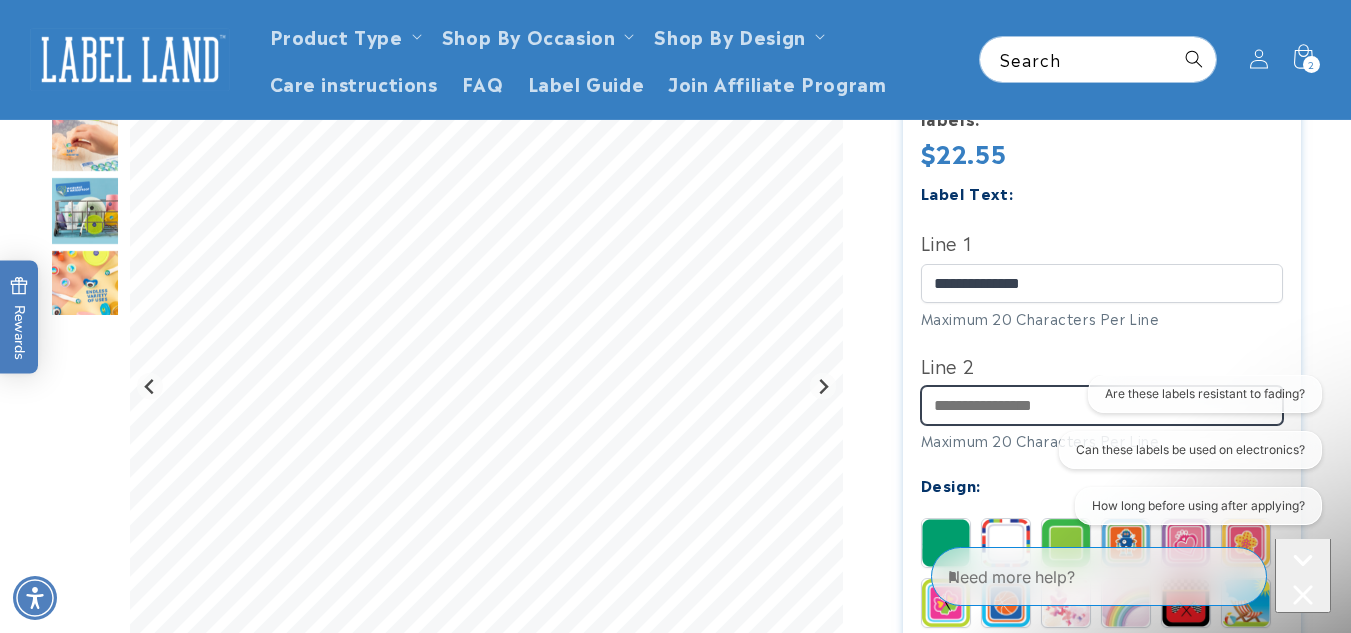 click on "Line 2" at bounding box center (1102, 405) 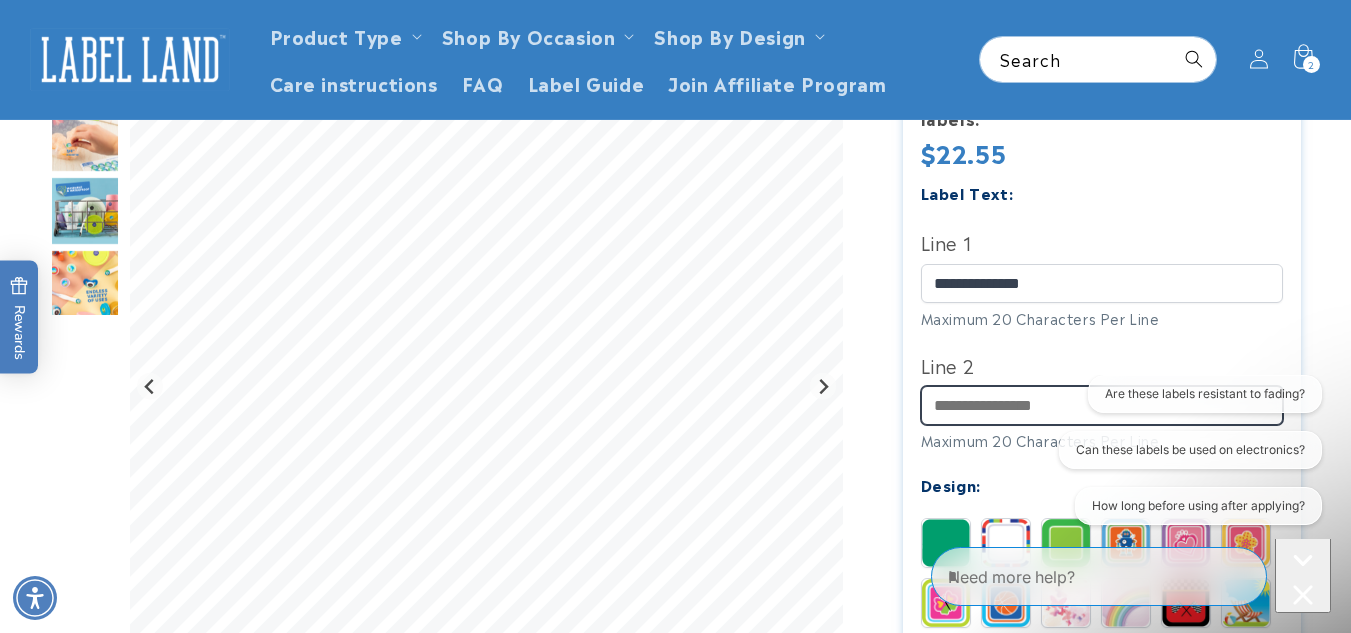 type on "**********" 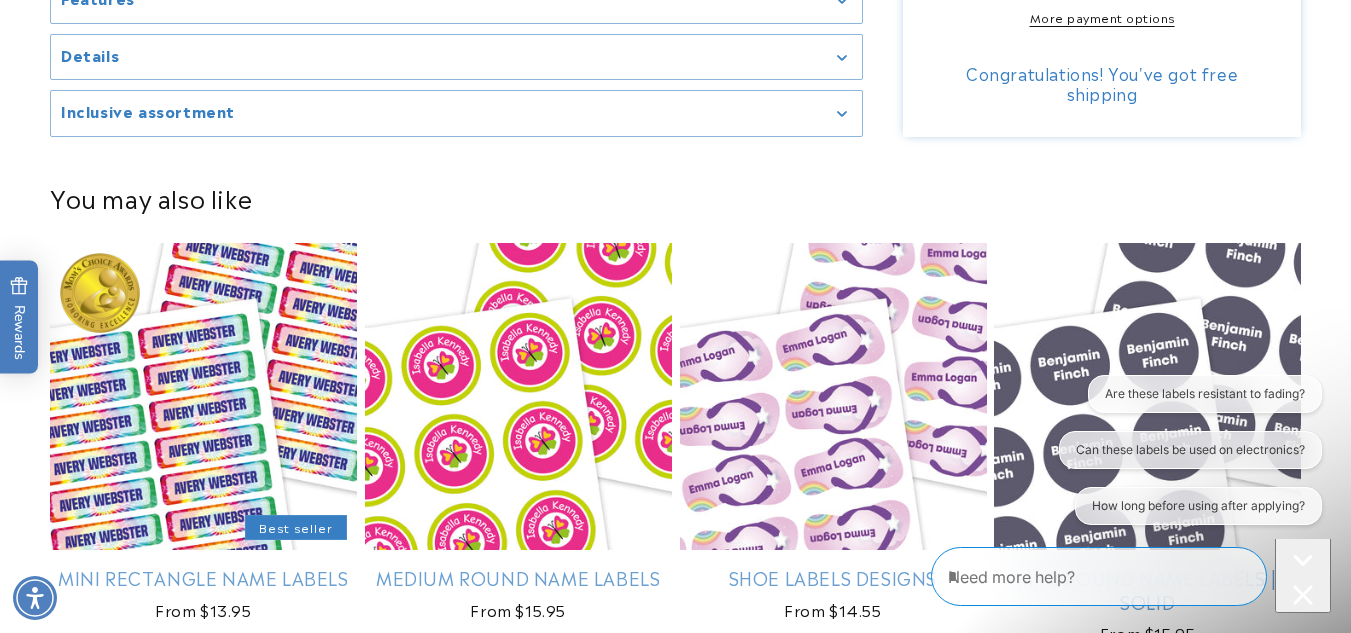 scroll, scrollTop: 1723, scrollLeft: 0, axis: vertical 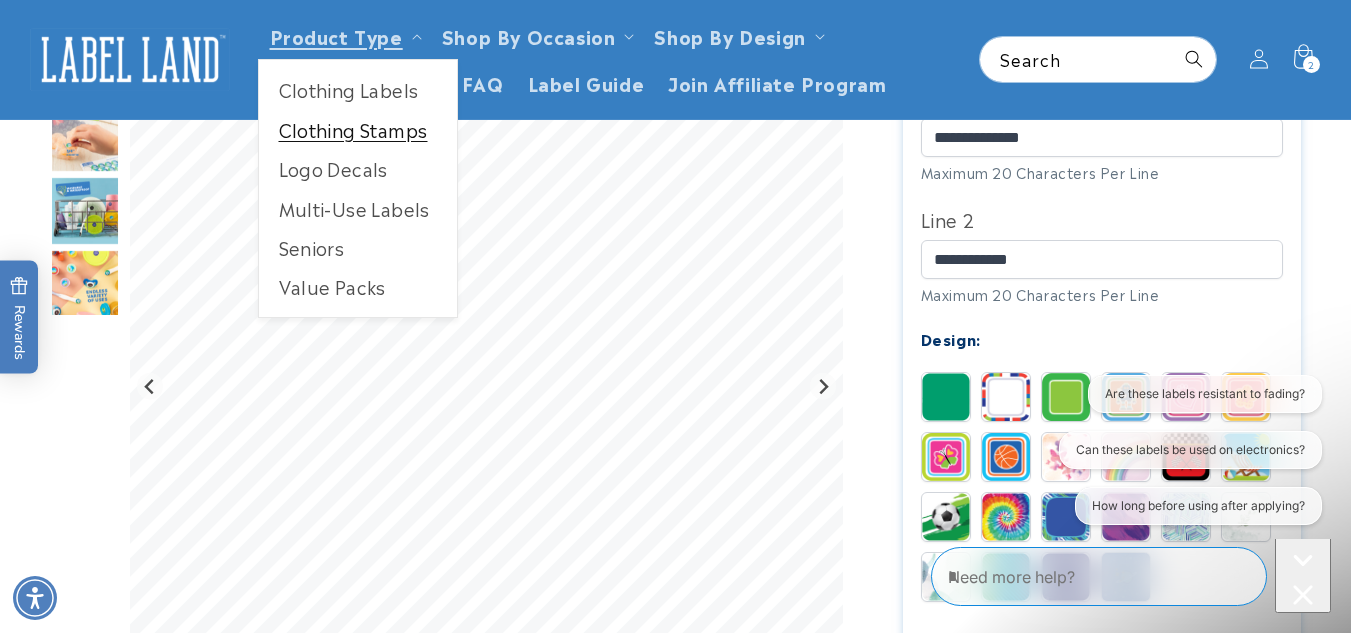 click on "Clothing Stamps" at bounding box center [358, 129] 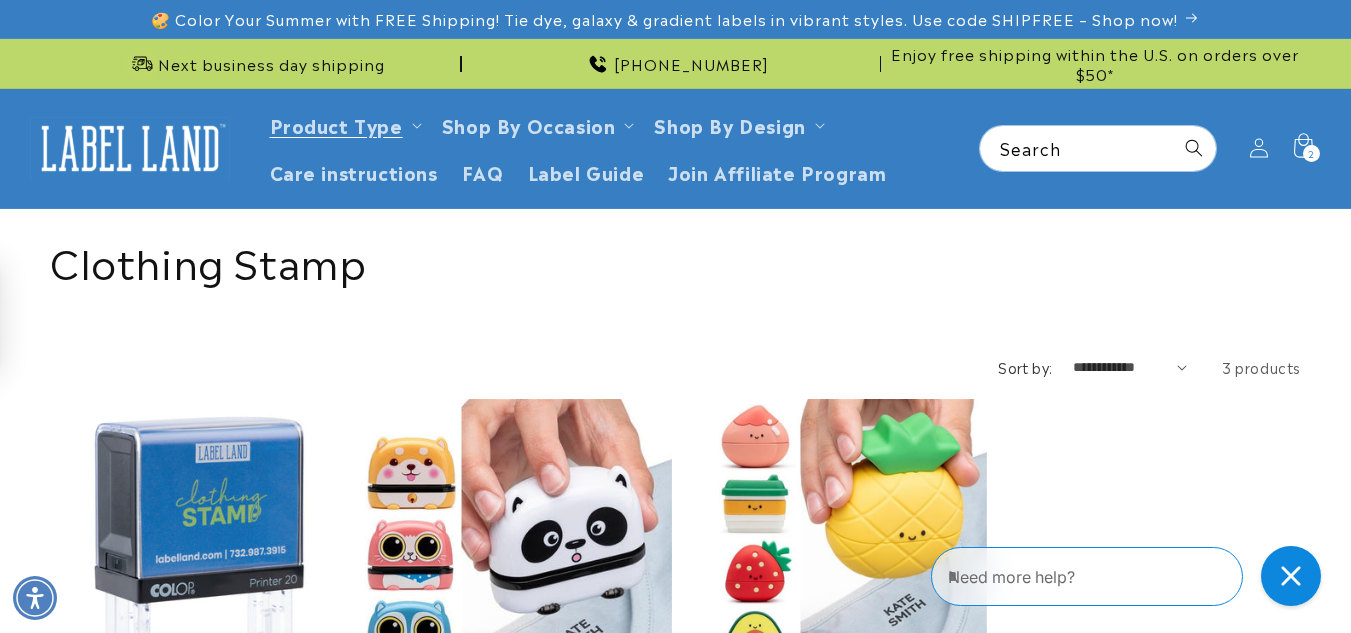 scroll, scrollTop: 0, scrollLeft: 0, axis: both 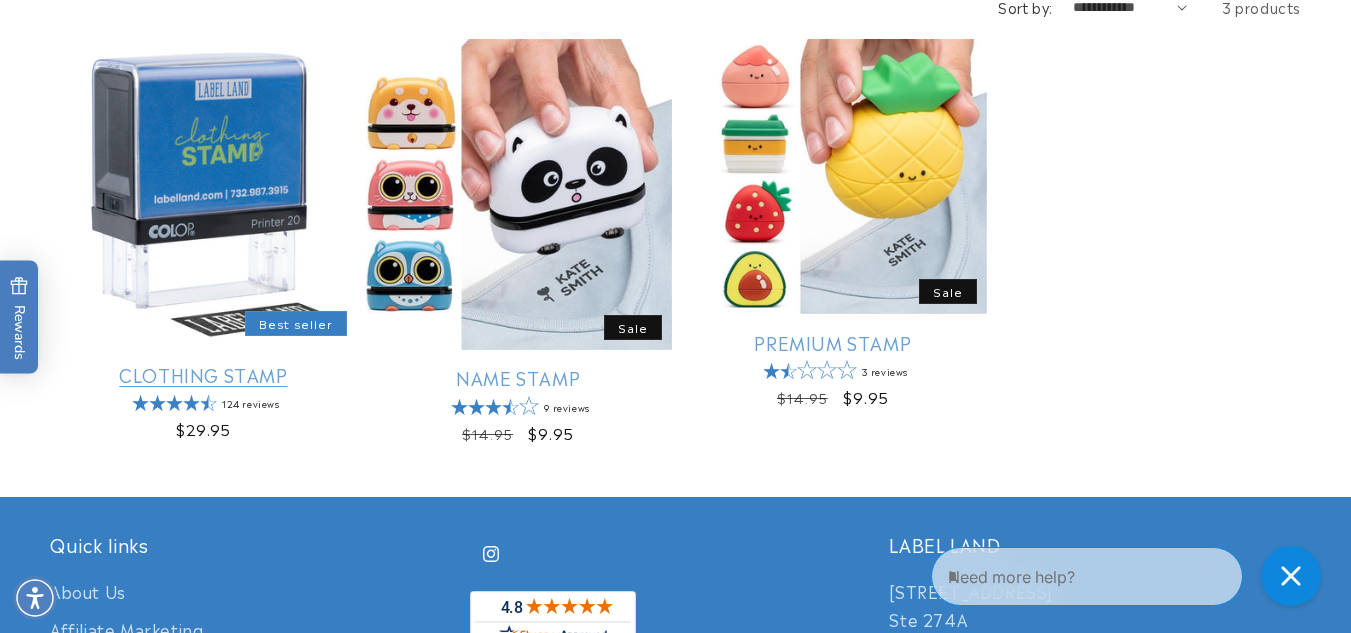 click on "Clothing Stamp" at bounding box center [203, 374] 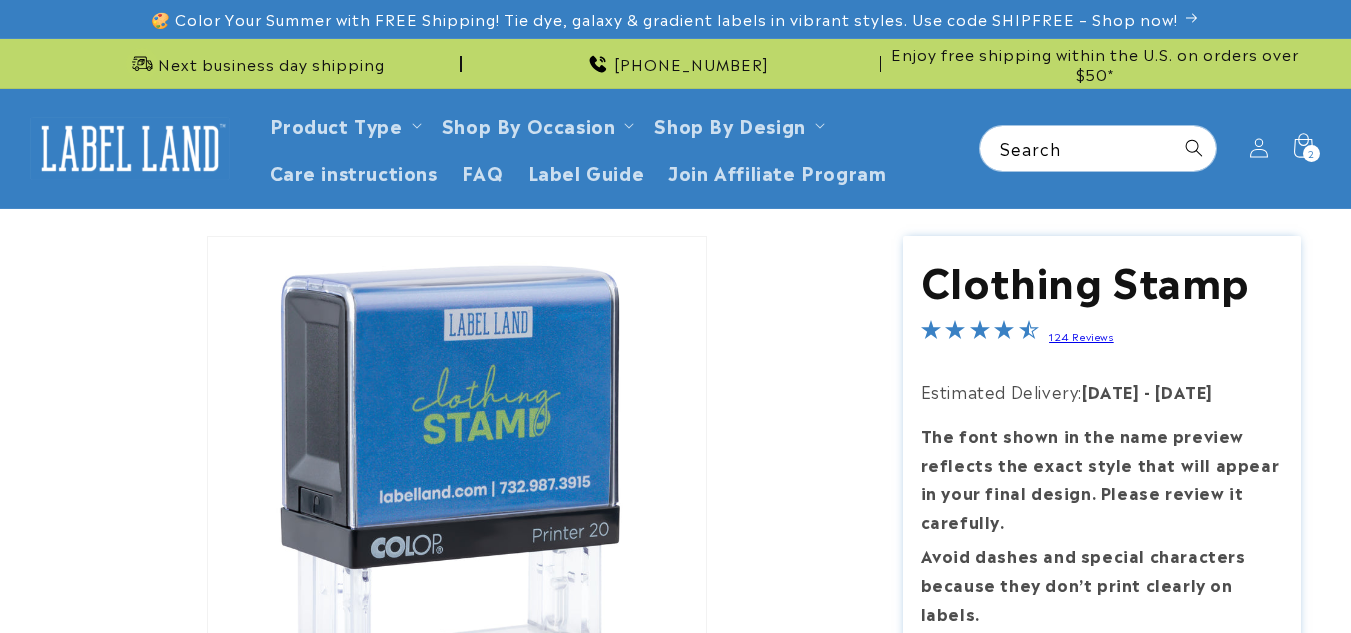 scroll, scrollTop: 0, scrollLeft: 0, axis: both 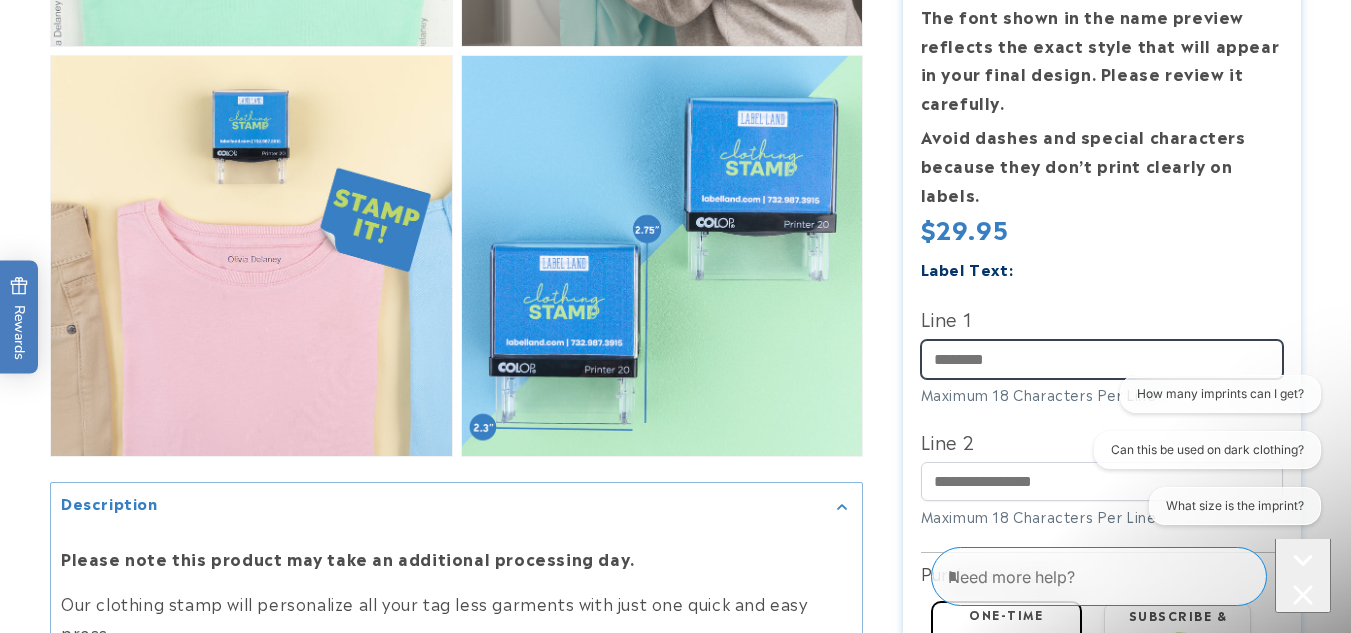 click on "Line 1" at bounding box center (1102, 359) 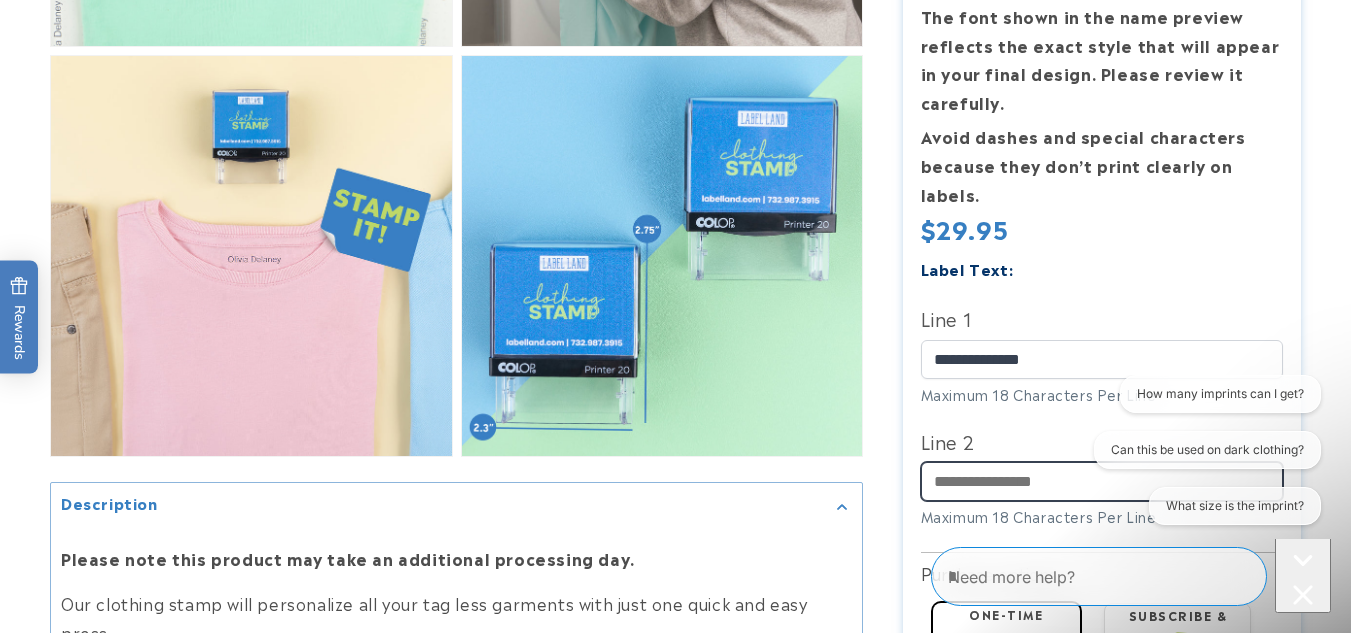 click on "Line 2" at bounding box center [1102, 481] 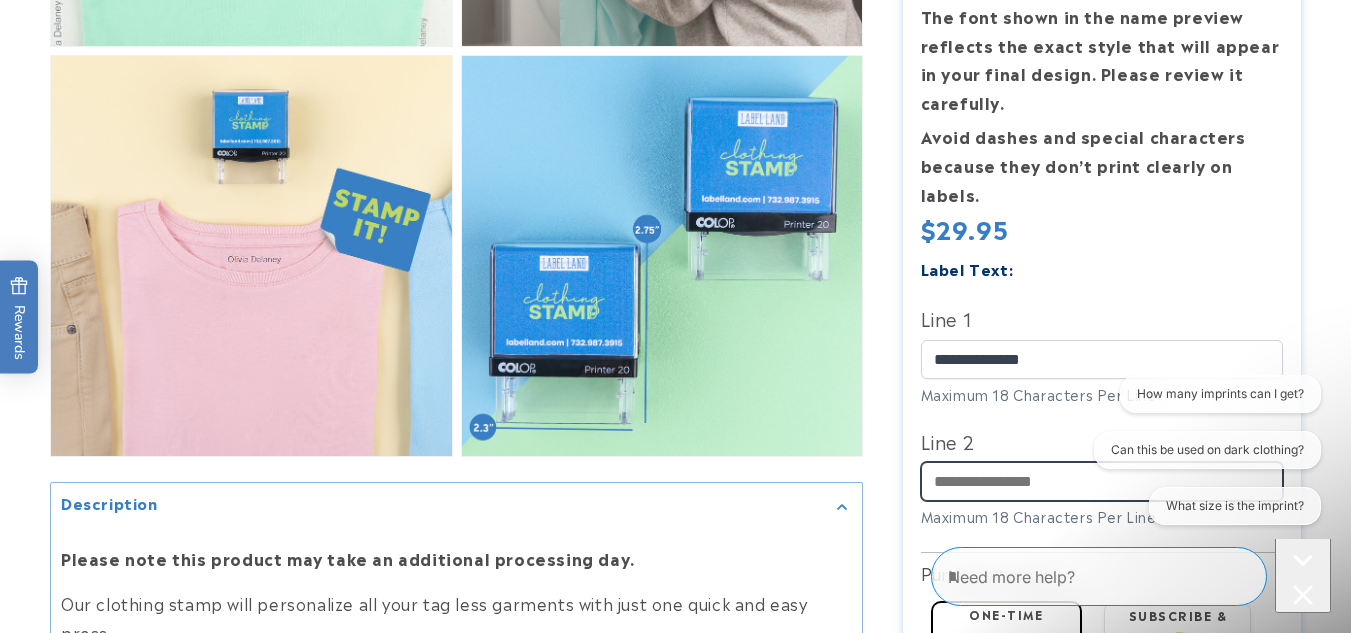 type on "**********" 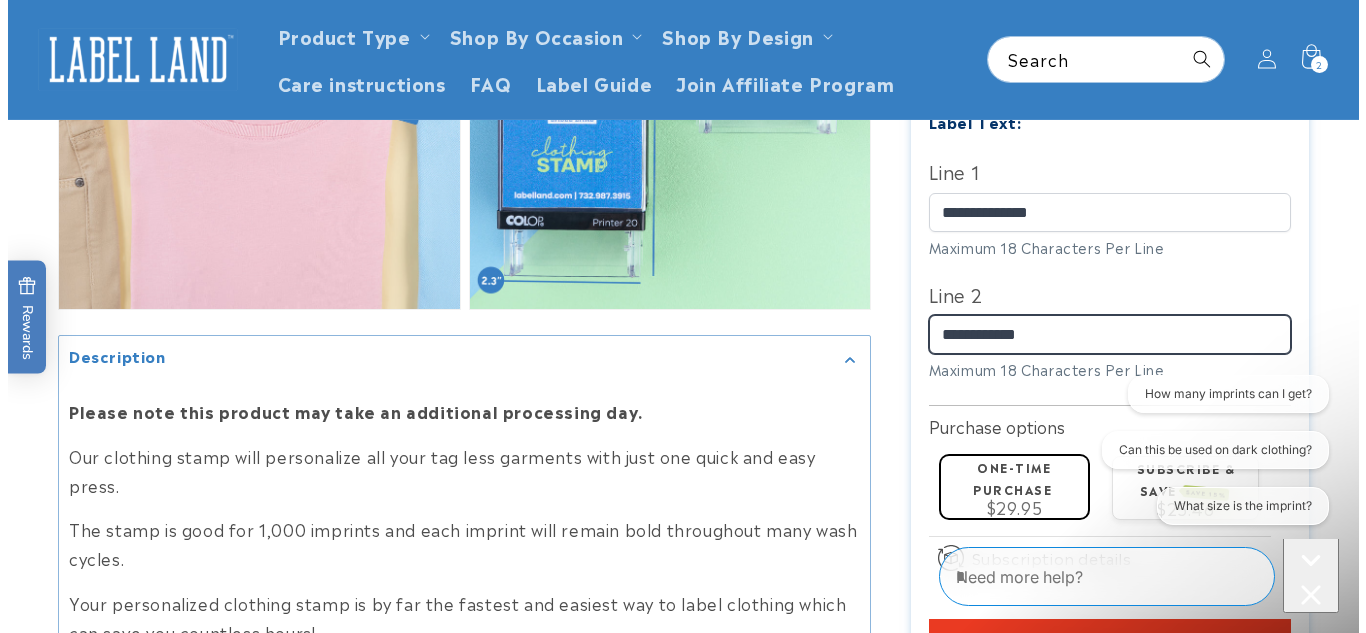 scroll, scrollTop: 1400, scrollLeft: 0, axis: vertical 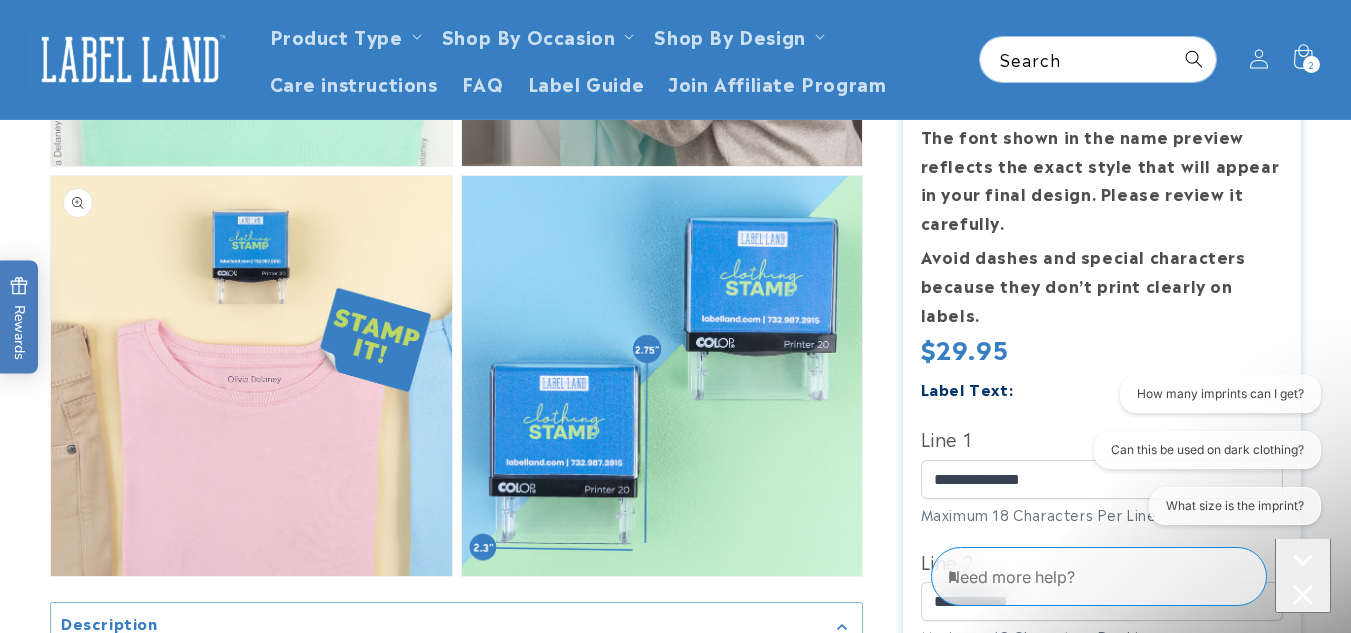 click on "Open media 6 in modal" at bounding box center [51, 576] 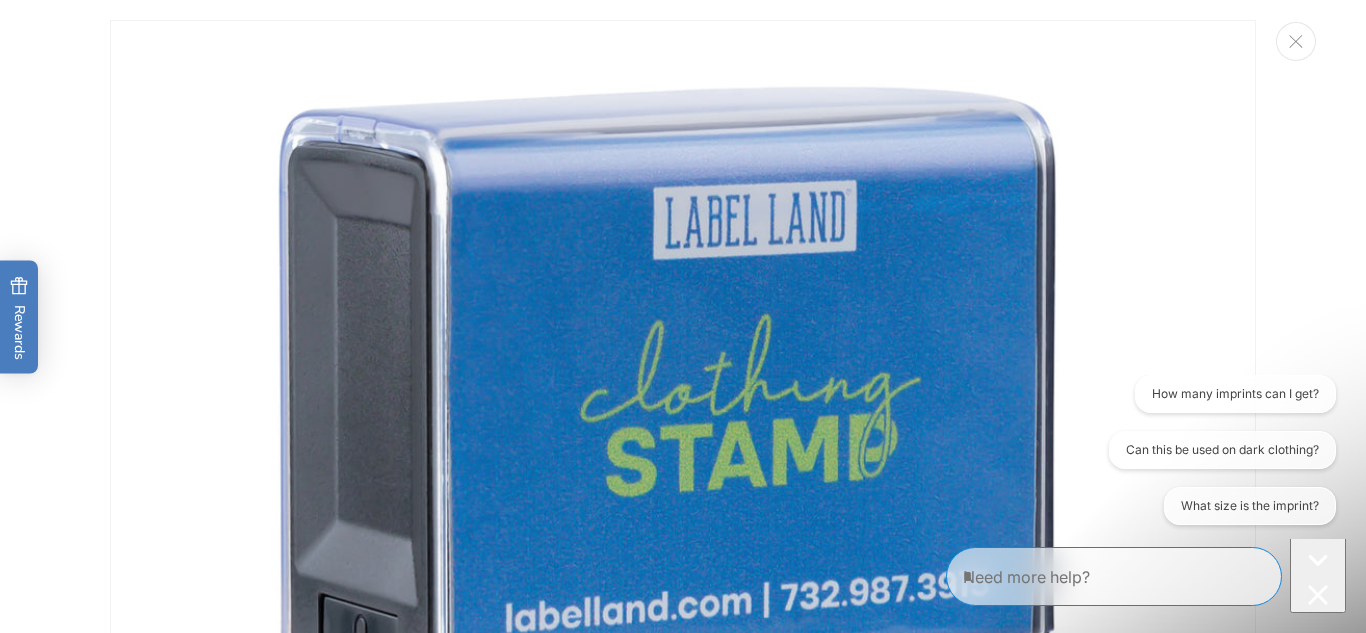 scroll, scrollTop: 5751, scrollLeft: 0, axis: vertical 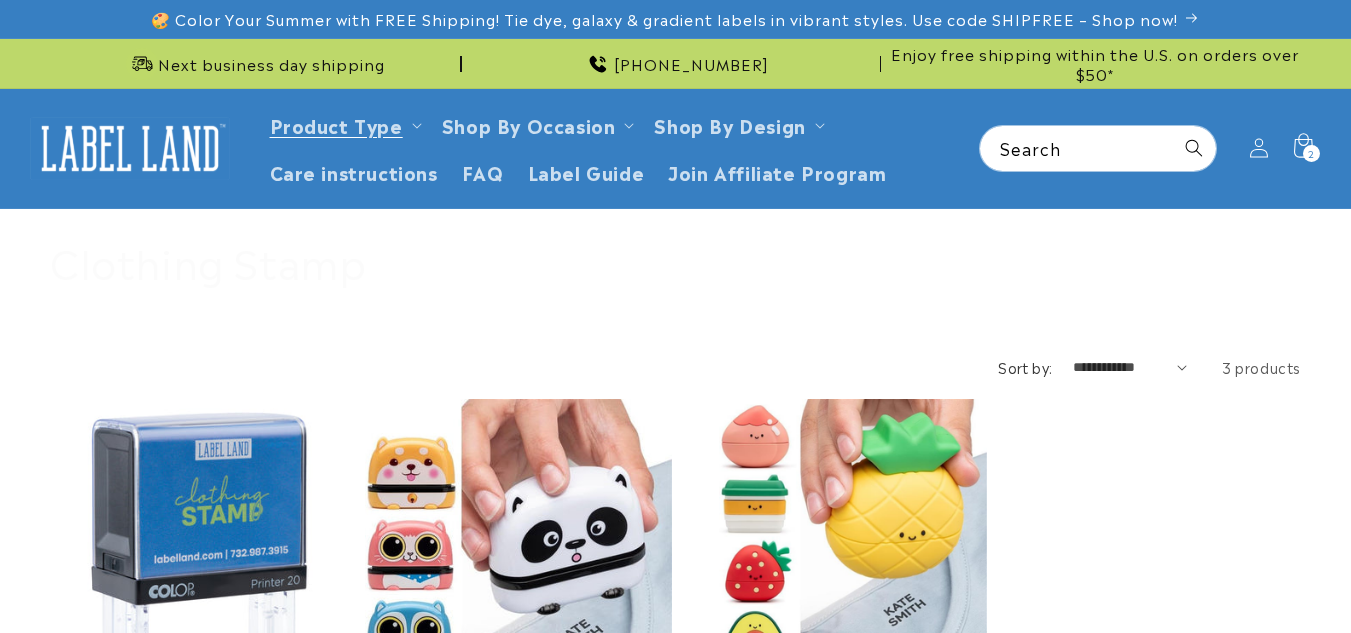 click on "Clothing Stamp" at bounding box center (203, 734) 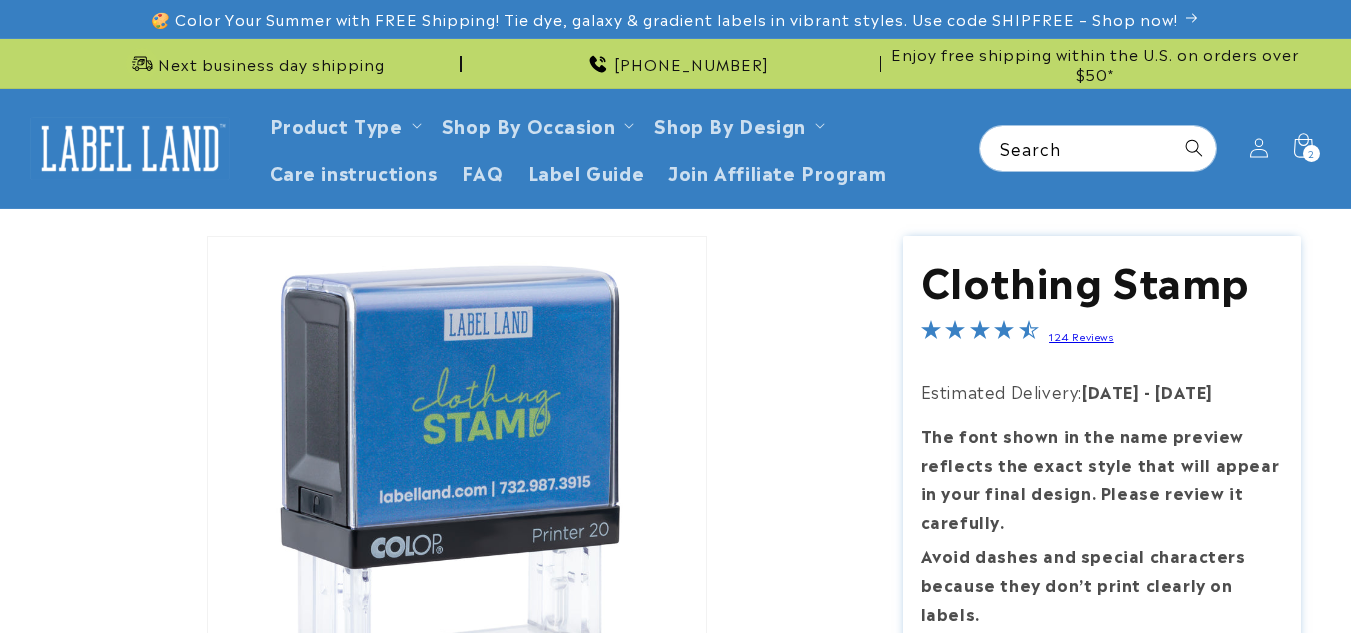 scroll, scrollTop: 0, scrollLeft: 0, axis: both 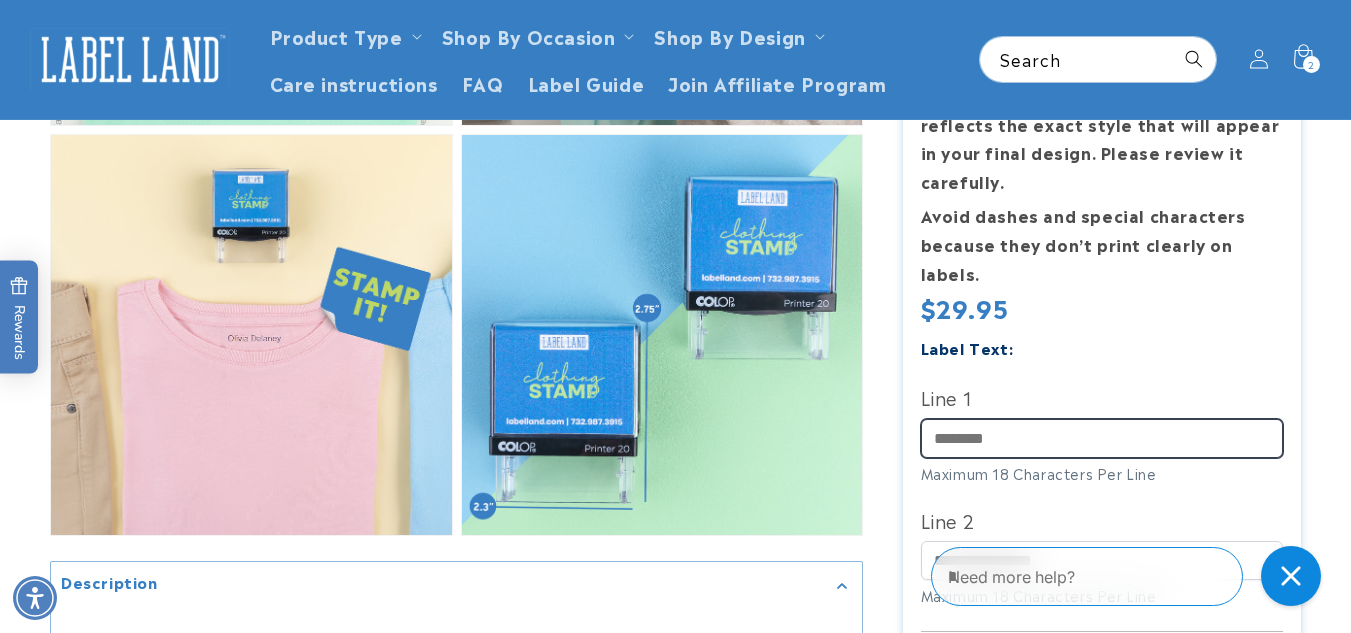 click on "Line 1" at bounding box center (1102, 438) 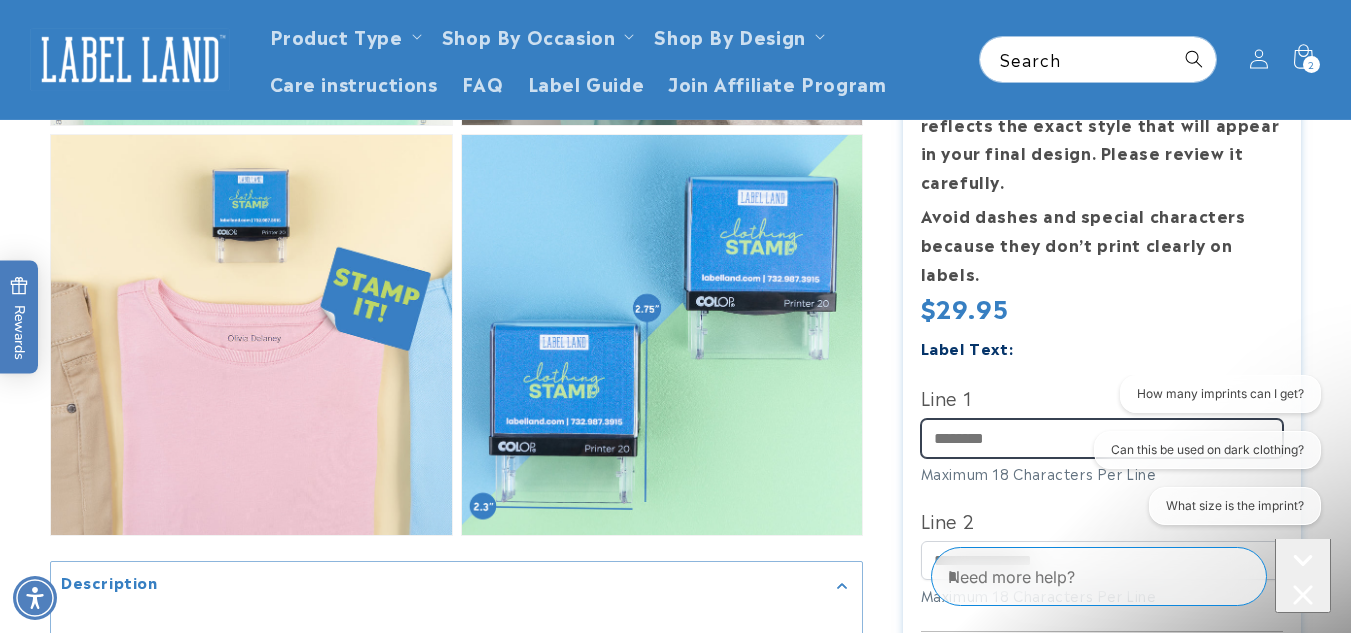 scroll, scrollTop: 0, scrollLeft: 0, axis: both 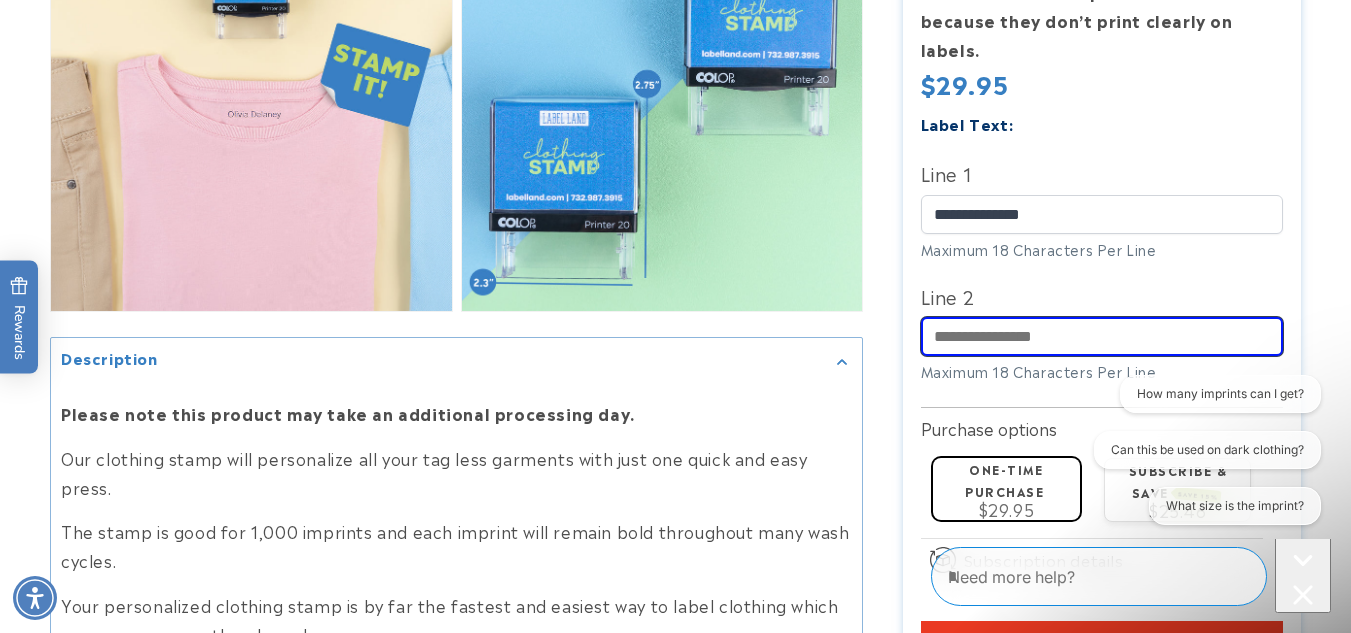 click on "Line 2" at bounding box center [1102, 336] 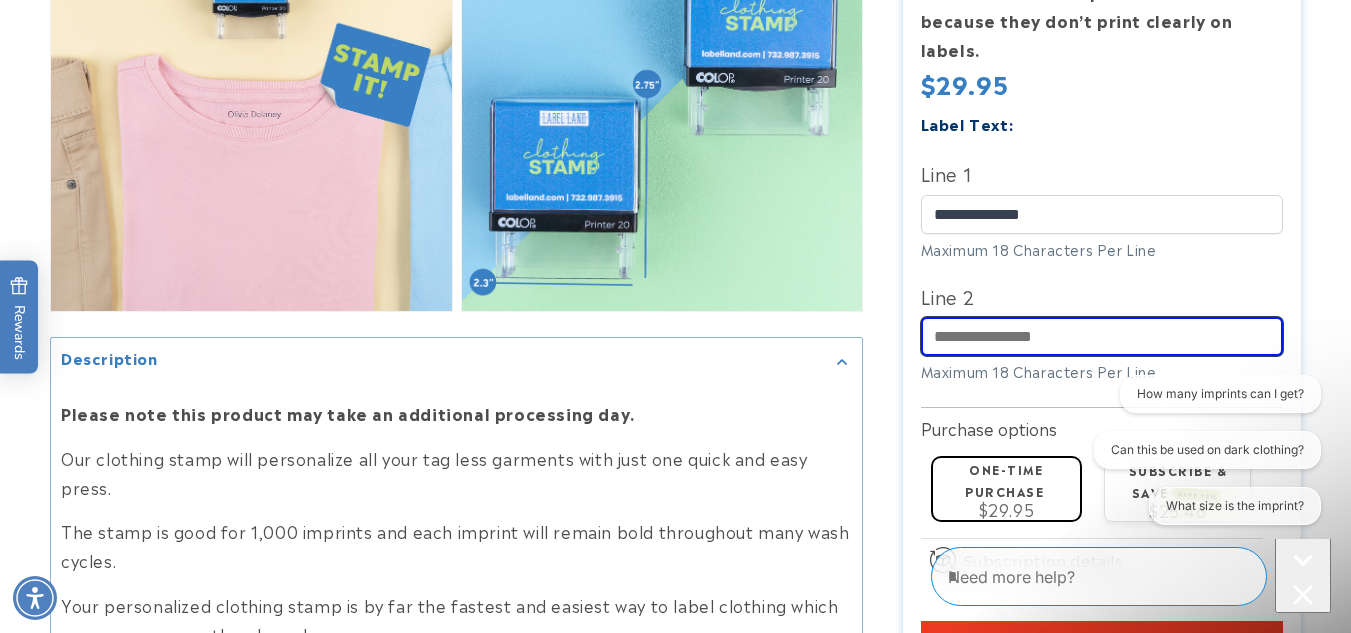 type on "**********" 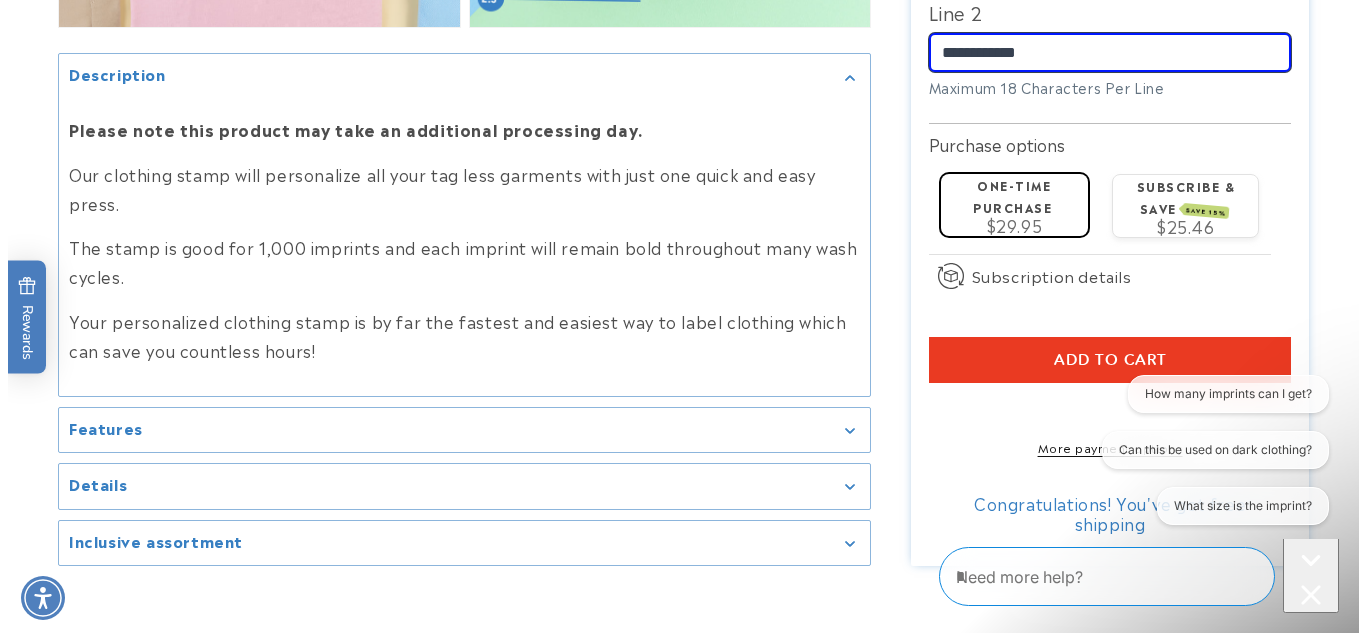 scroll, scrollTop: 1958, scrollLeft: 0, axis: vertical 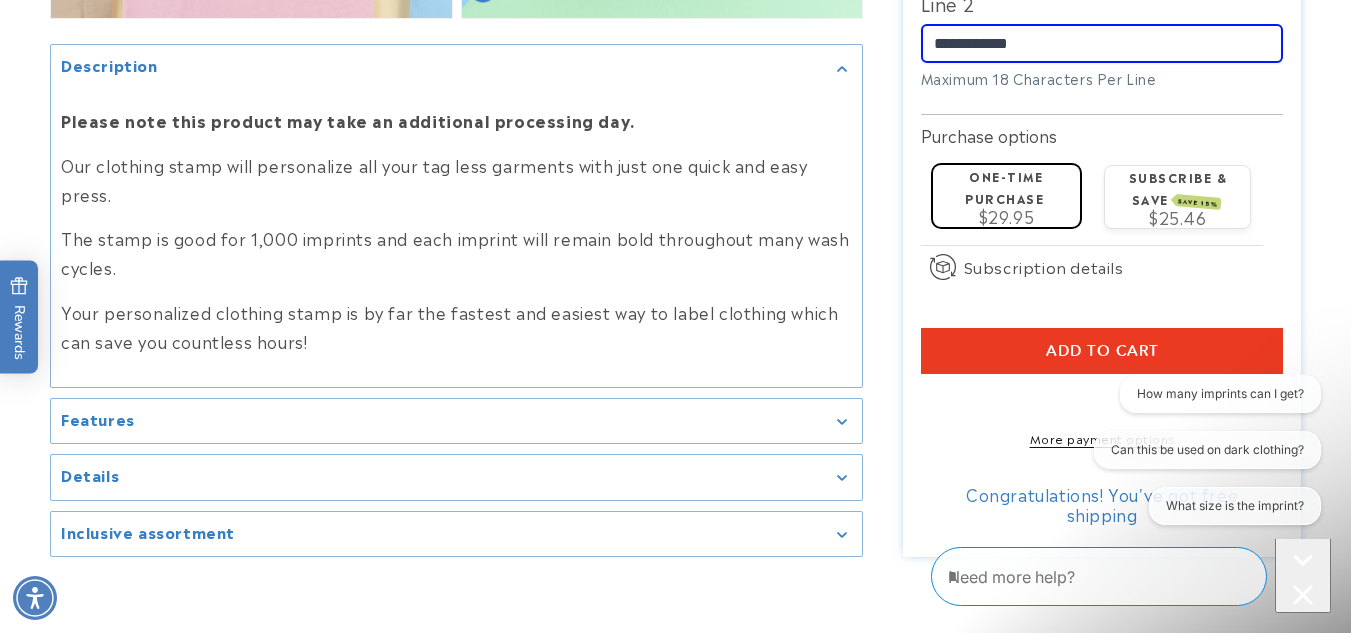 click on "Add to cart" at bounding box center [1102, 351] 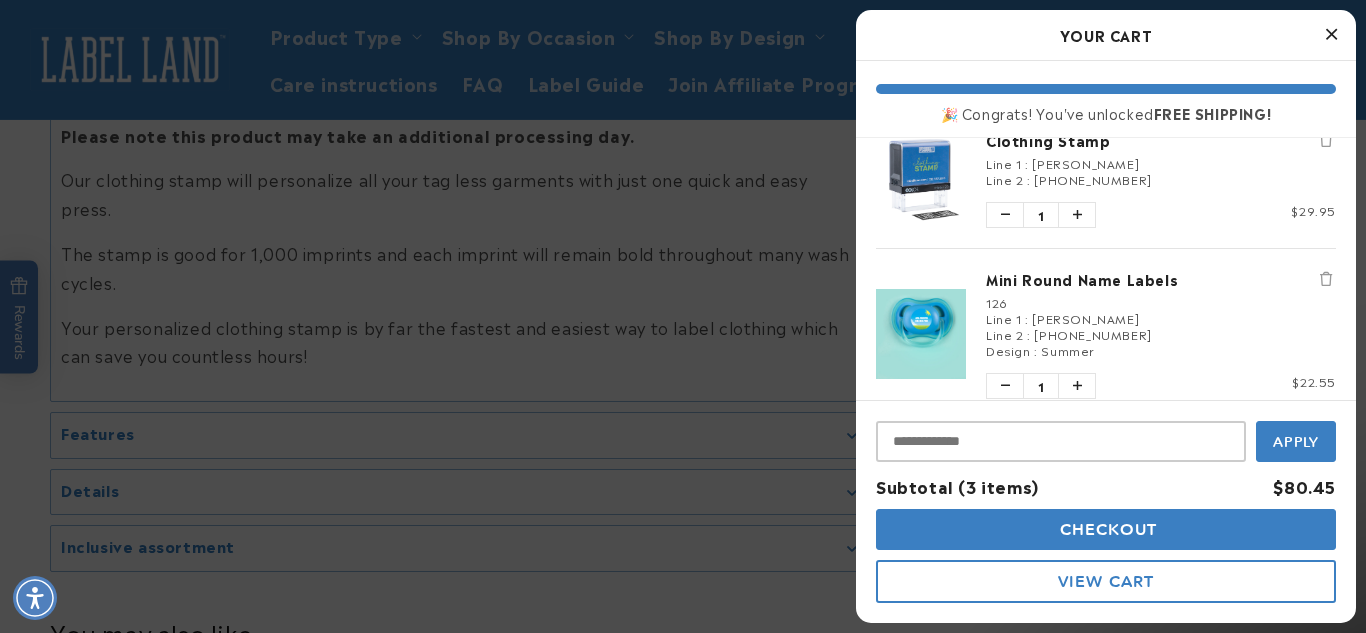 scroll, scrollTop: 0, scrollLeft: 0, axis: both 